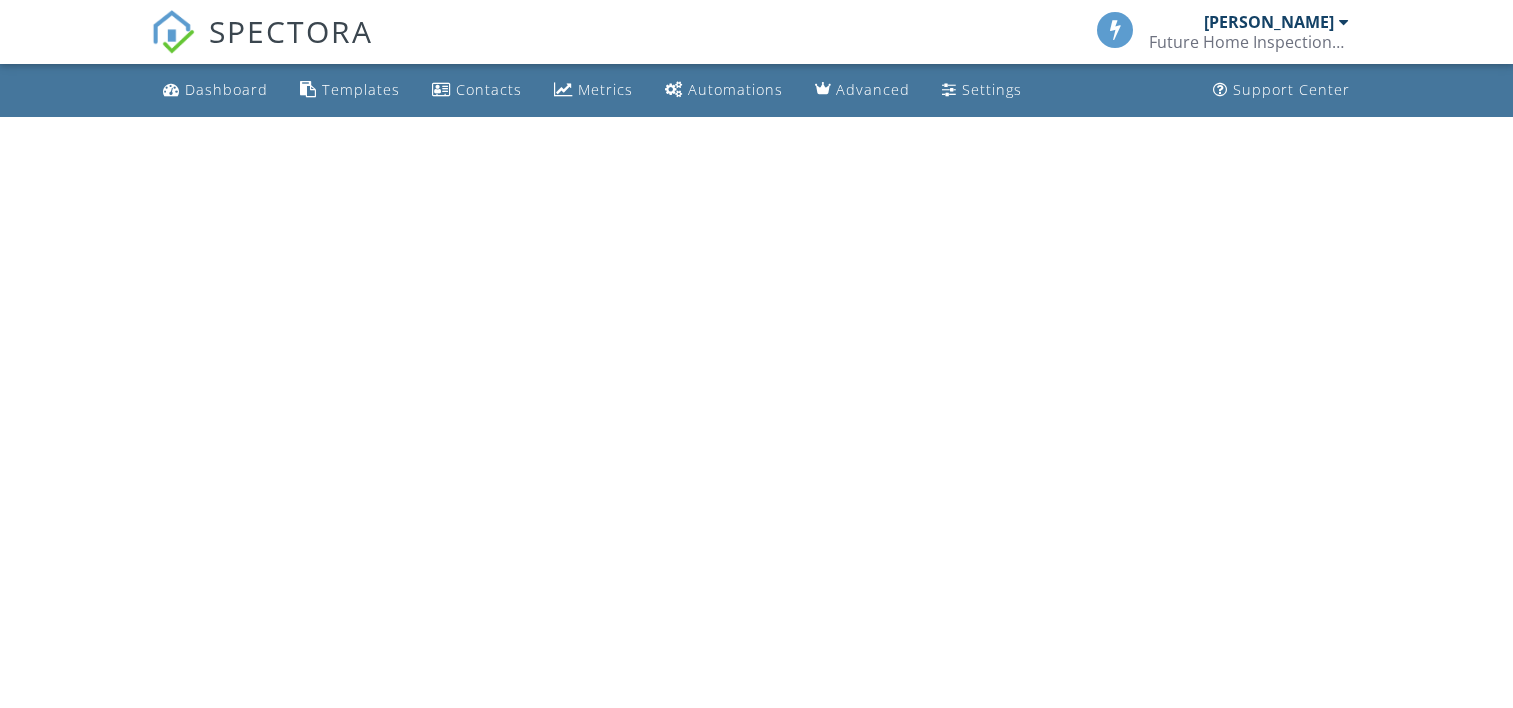 scroll, scrollTop: 0, scrollLeft: 0, axis: both 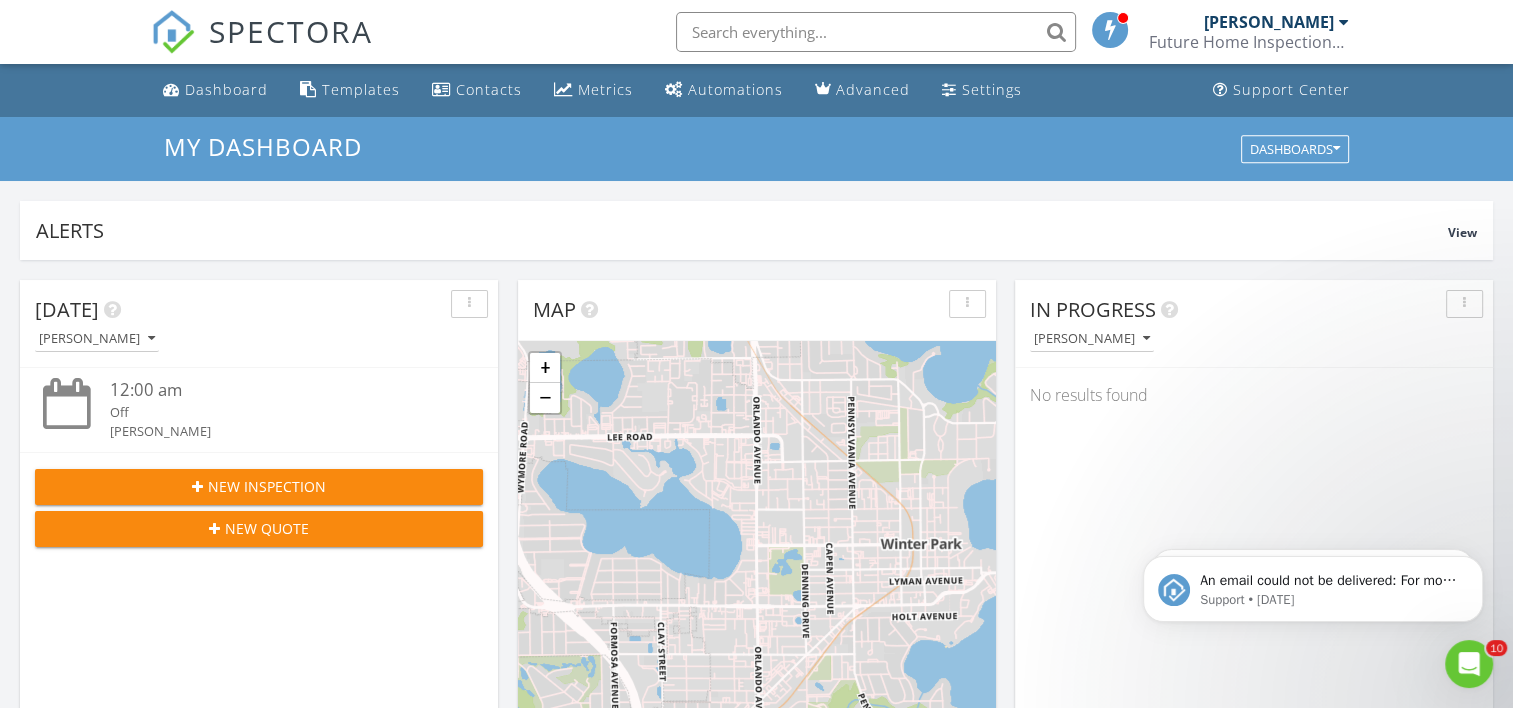 click at bounding box center (876, 32) 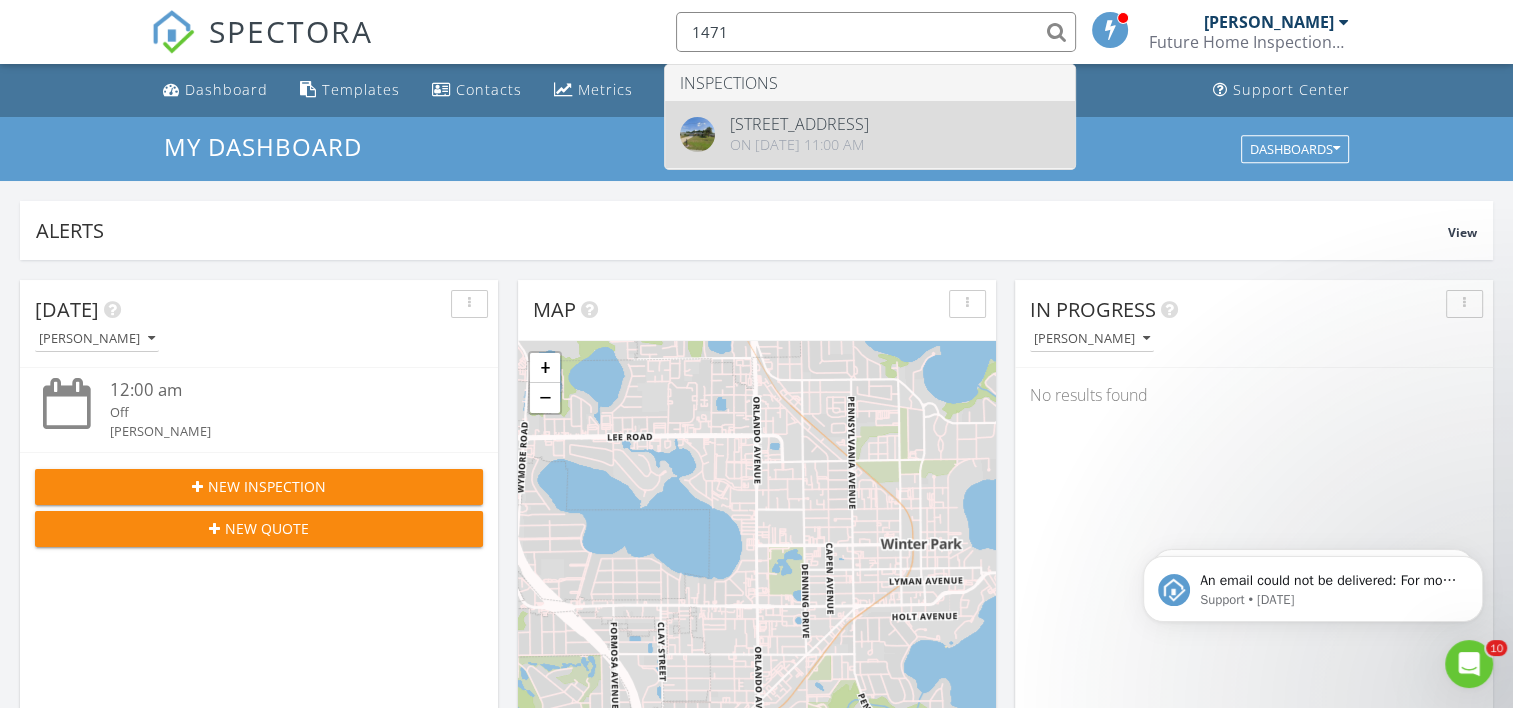 type on "1471" 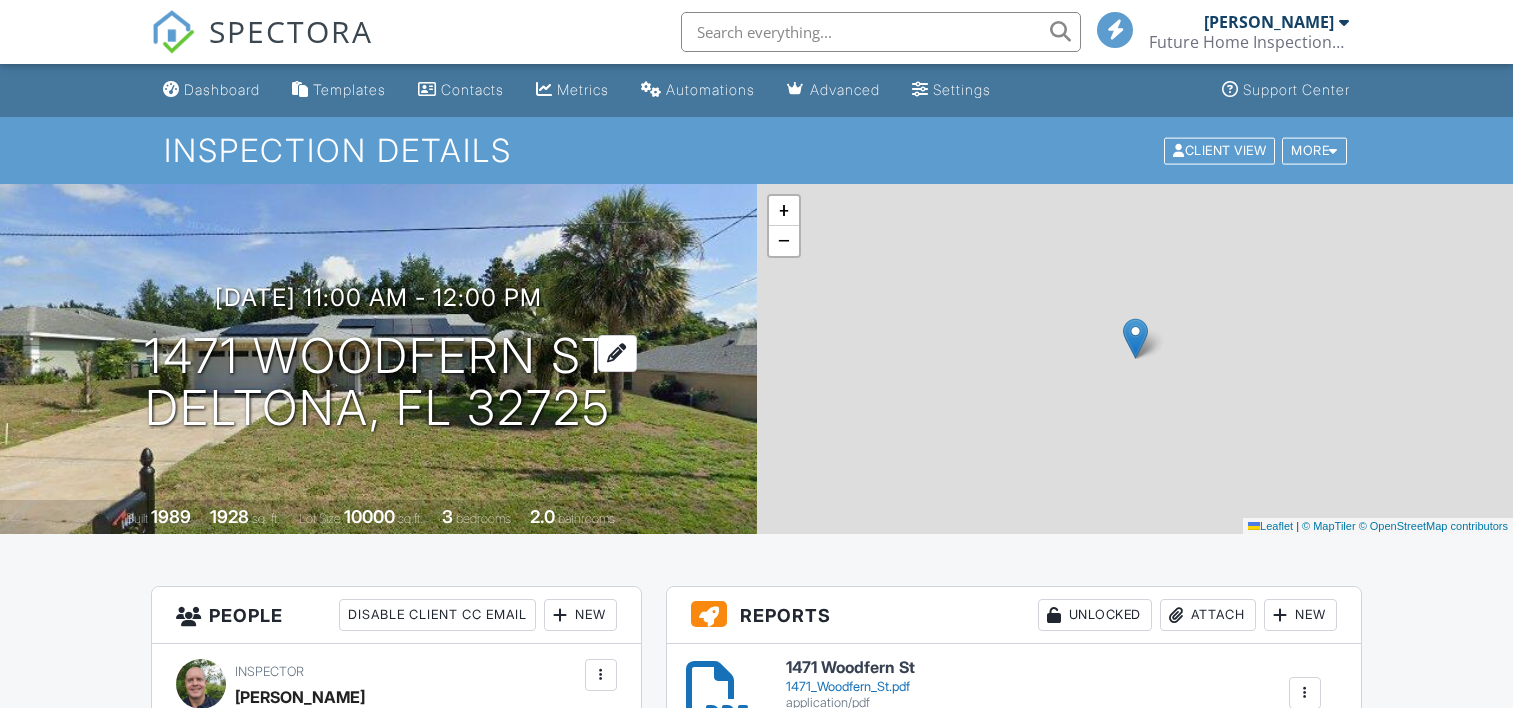 scroll, scrollTop: 0, scrollLeft: 0, axis: both 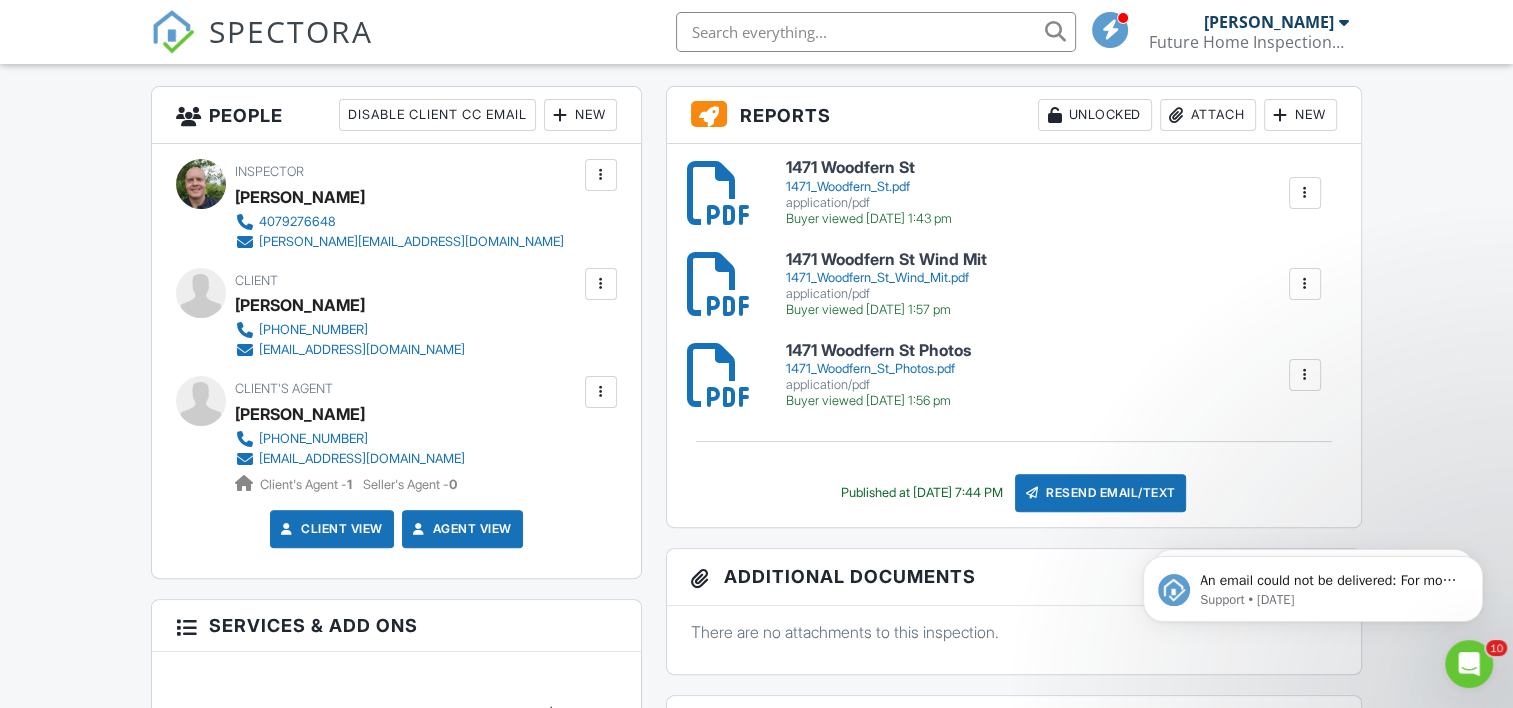 click on "1471 Woodfern St Wind Mit" at bounding box center (886, 260) 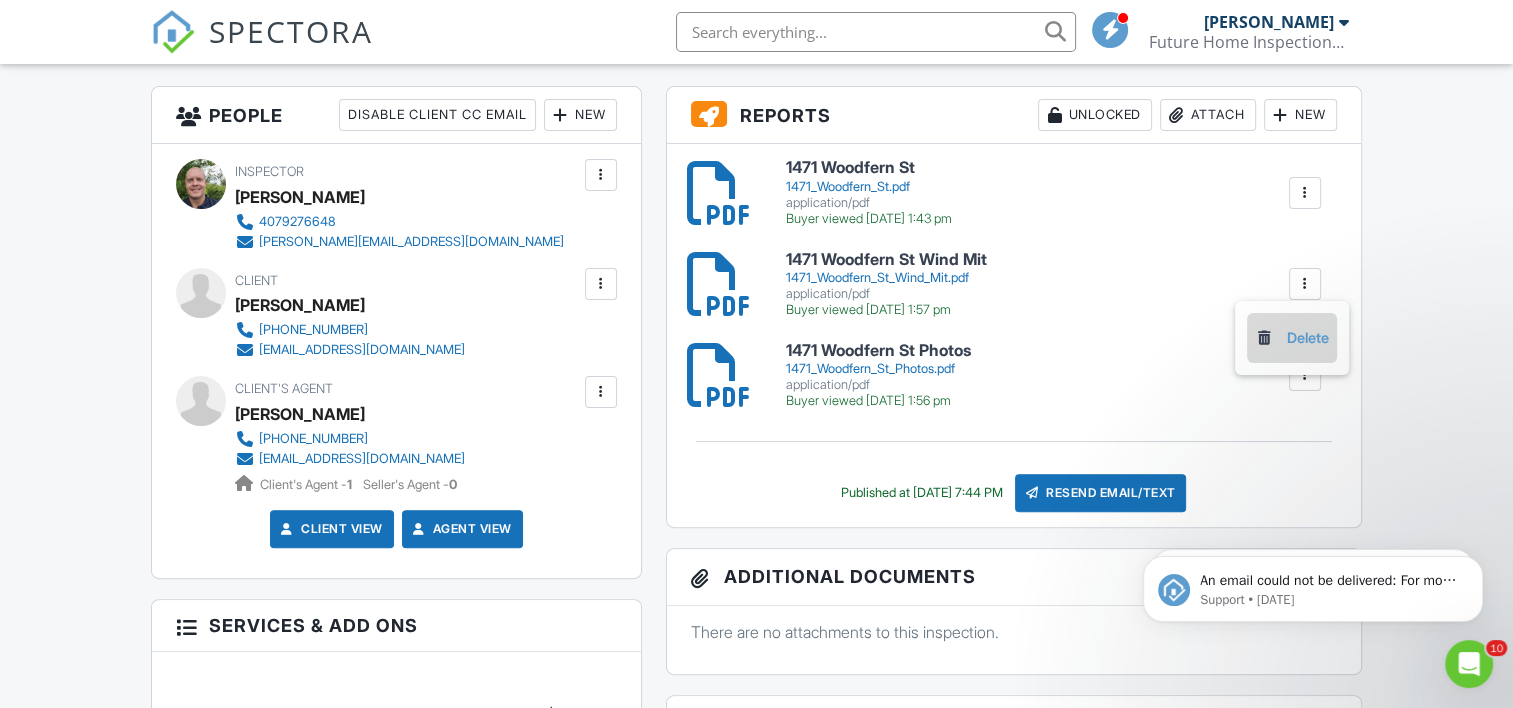 click on "Delete" at bounding box center (1292, 338) 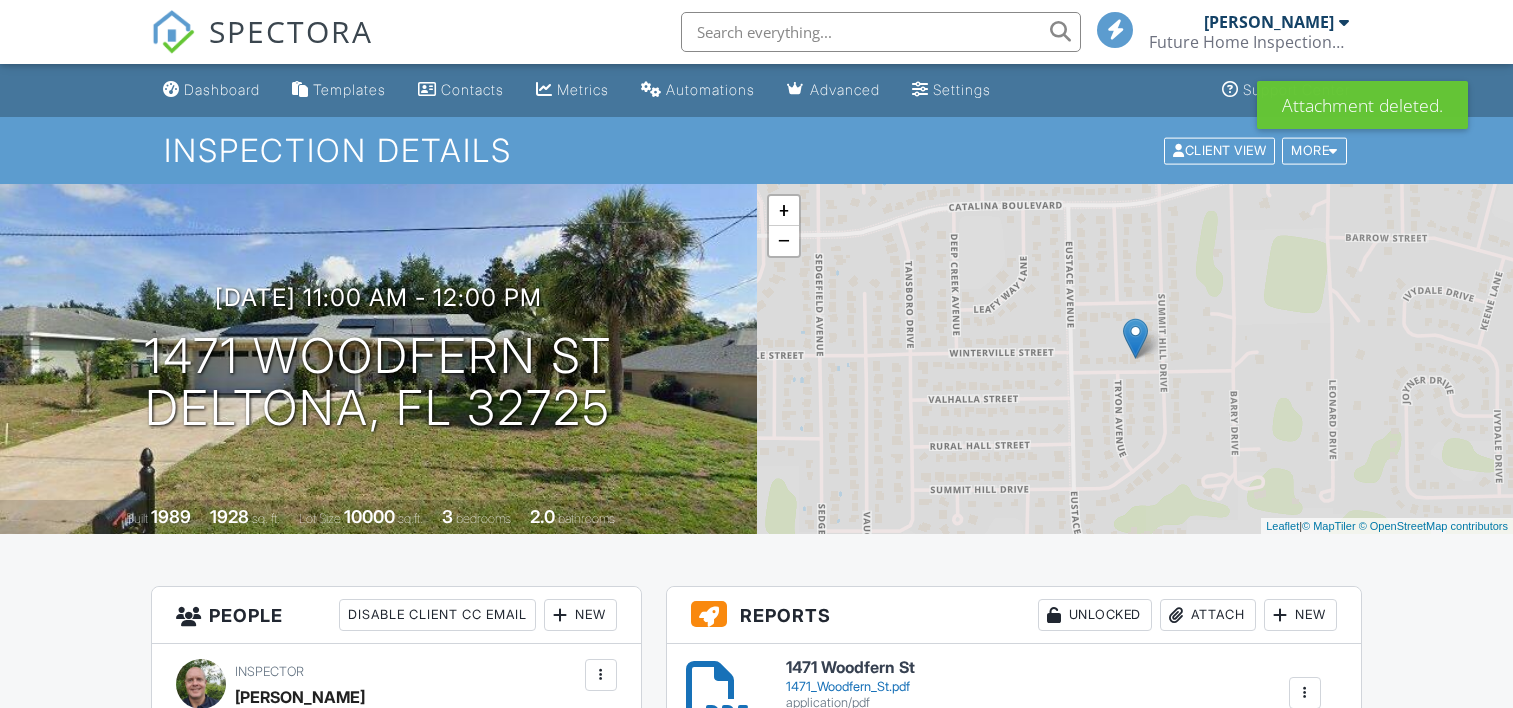 scroll, scrollTop: 0, scrollLeft: 0, axis: both 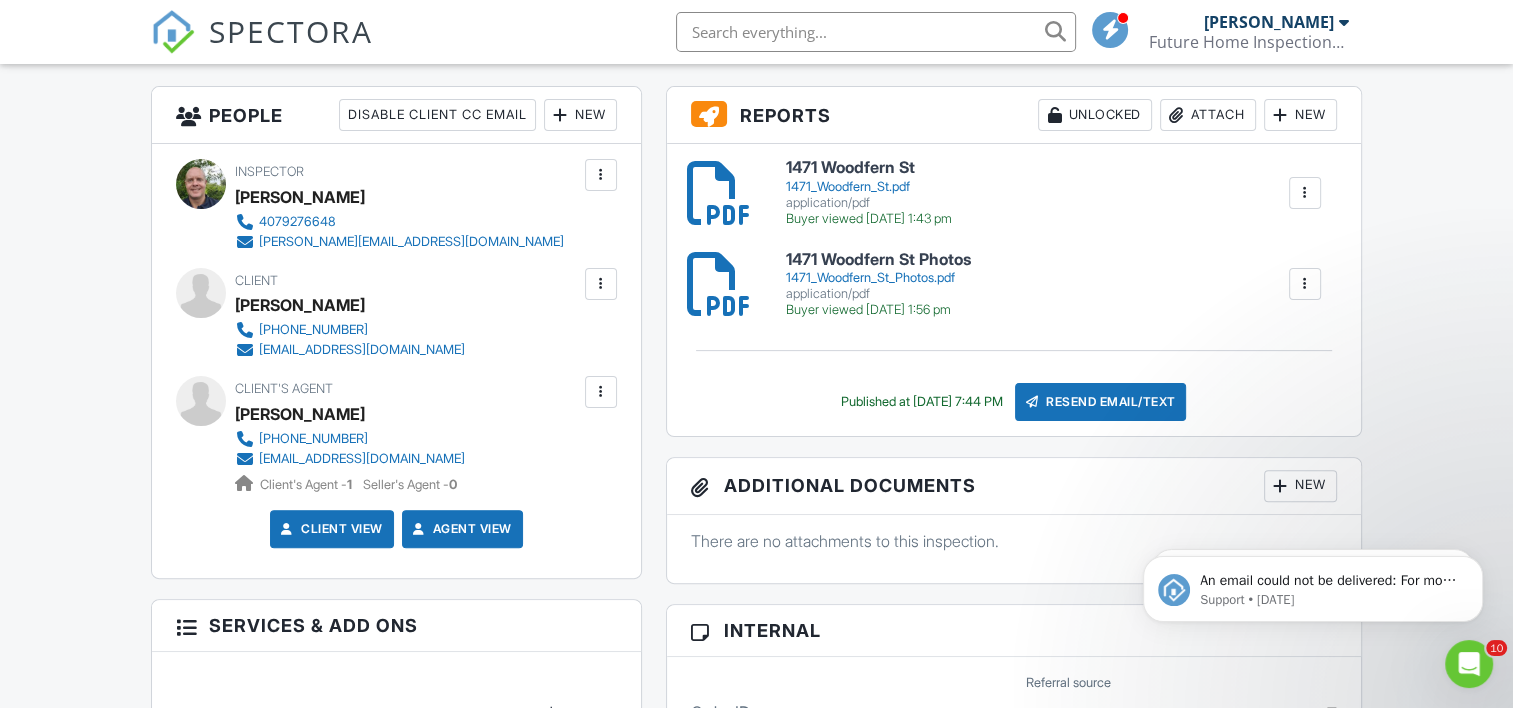 click on "Attach" at bounding box center [1208, 115] 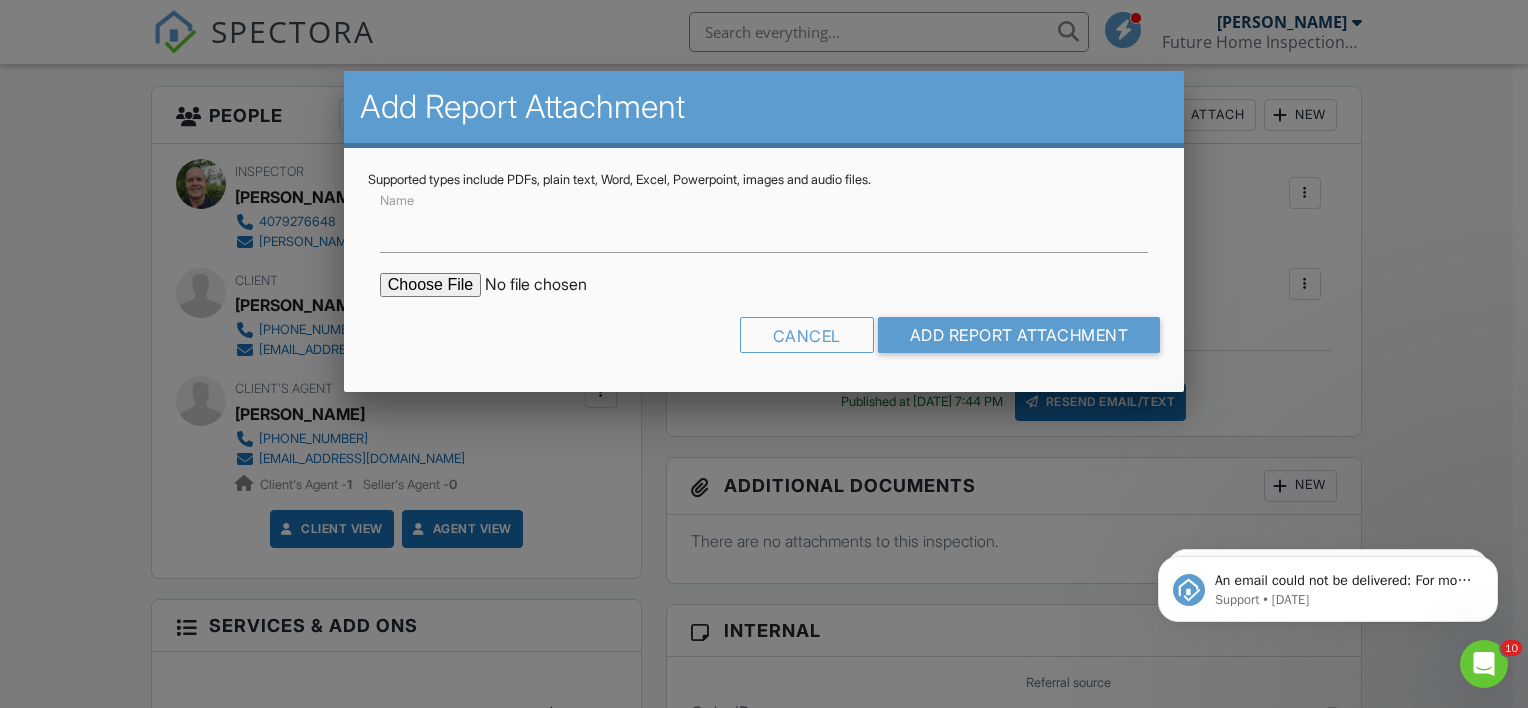 click at bounding box center [550, 285] 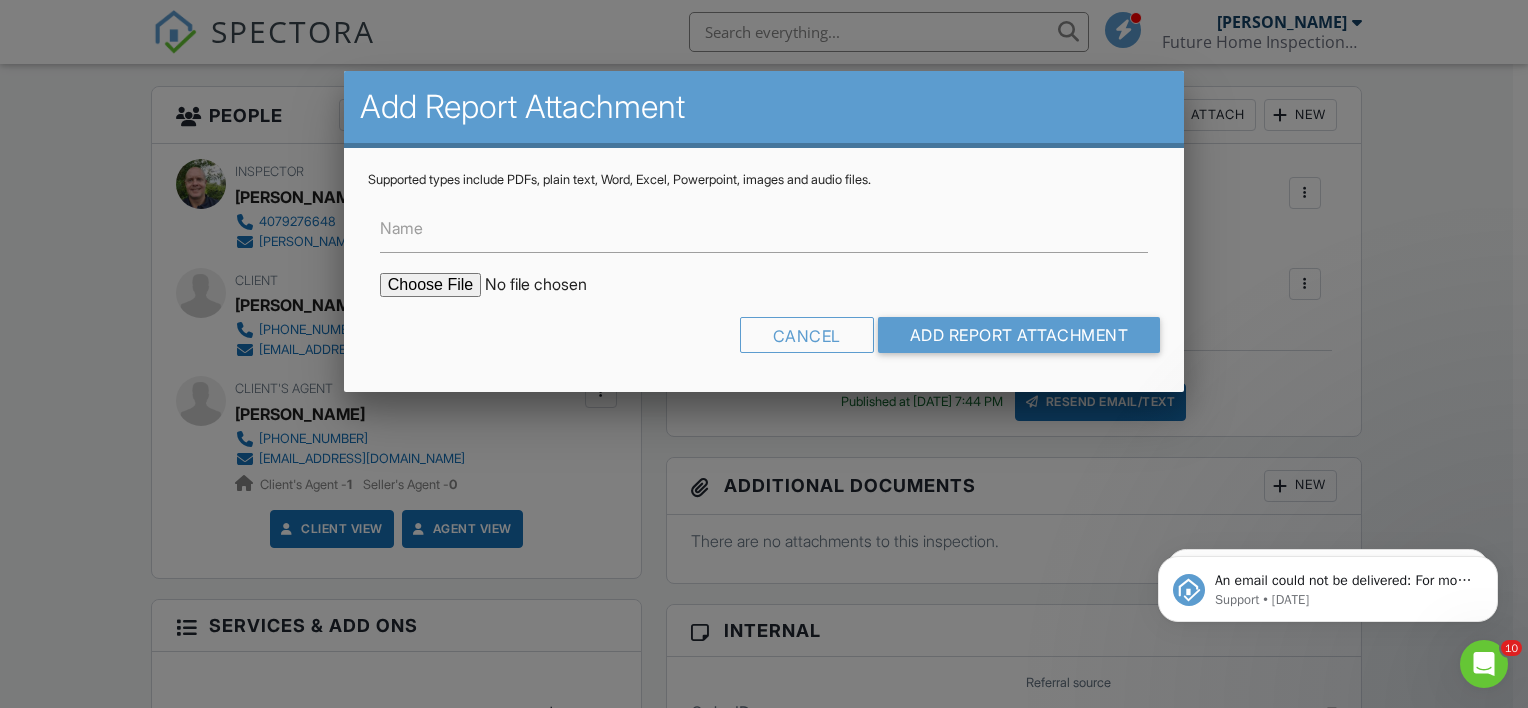 type on "C:\fakepath\1471 Woodfern St Wind Mit.pdf" 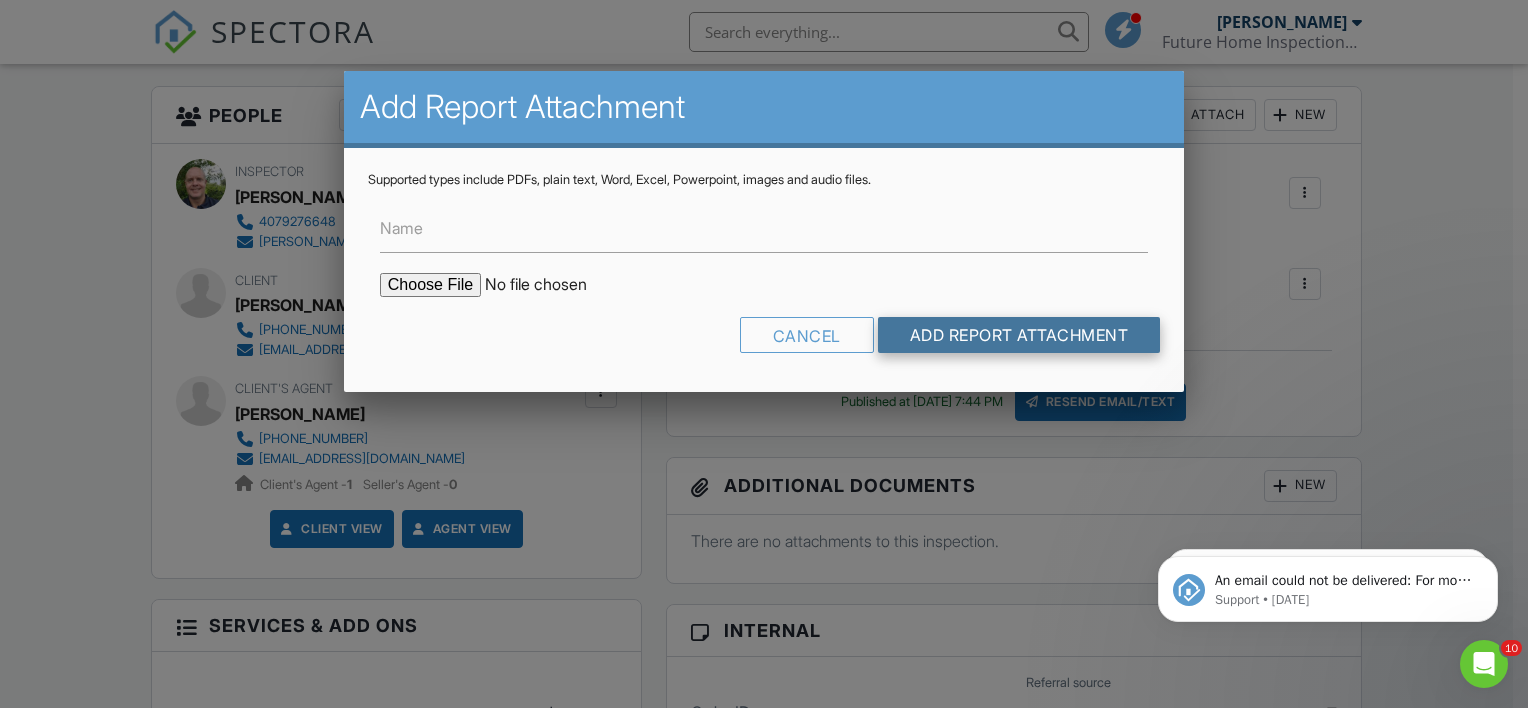 click on "Add Report Attachment" at bounding box center [1019, 335] 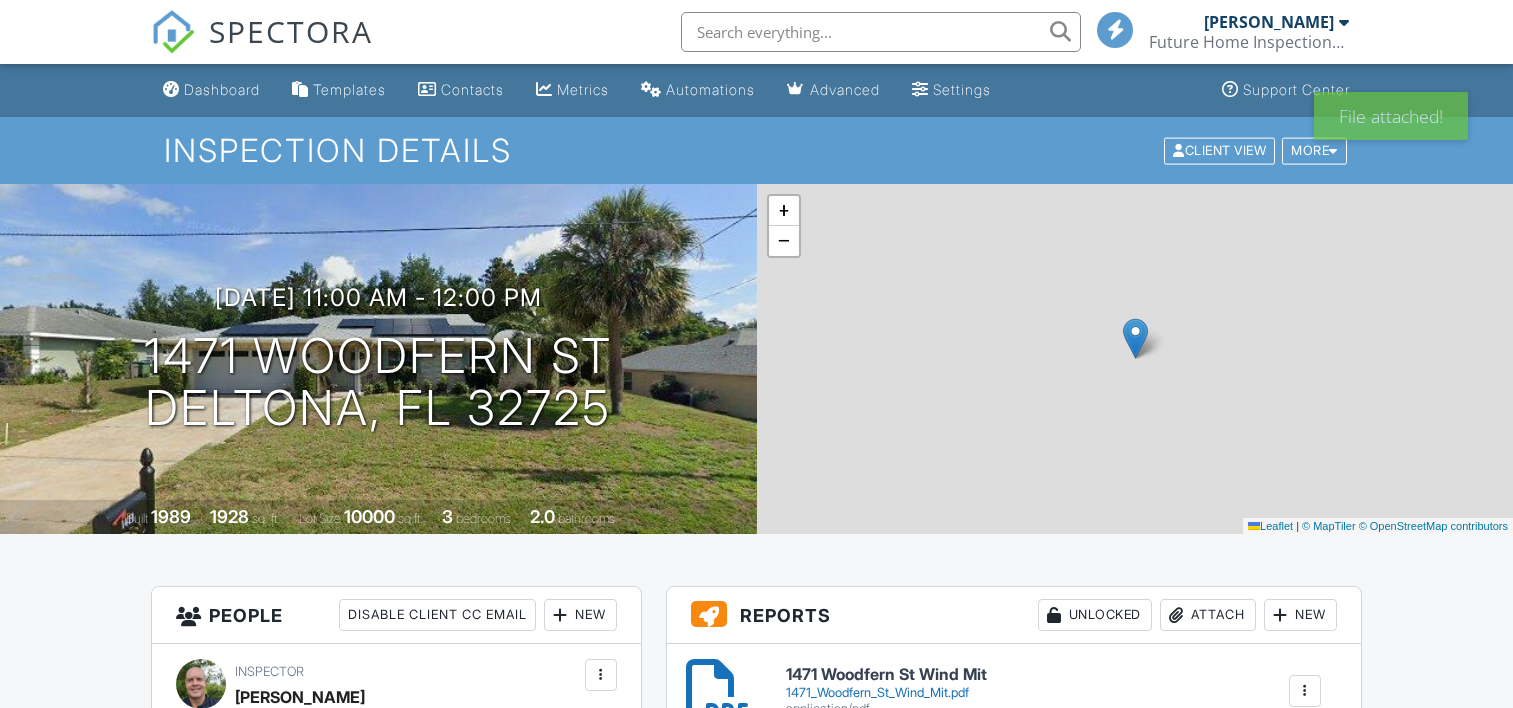 scroll, scrollTop: 0, scrollLeft: 0, axis: both 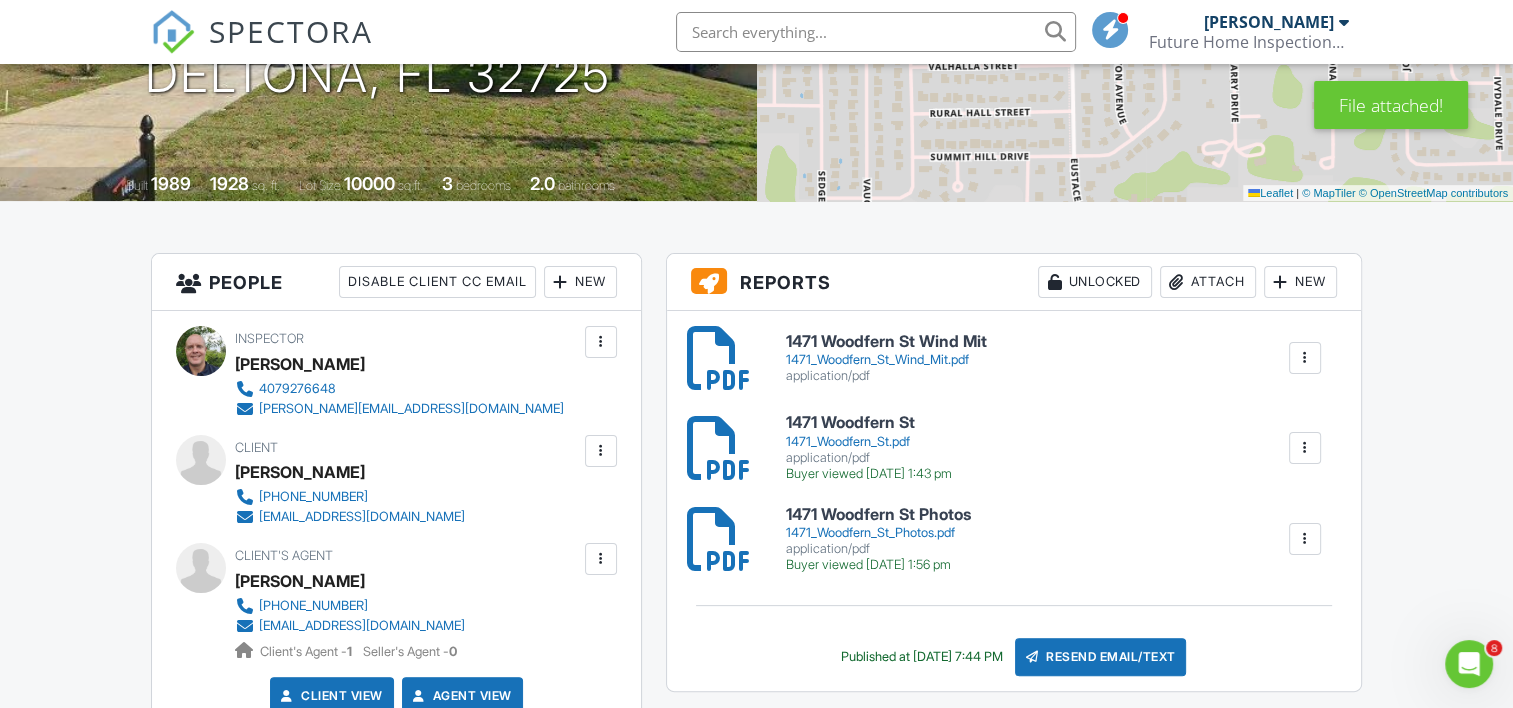 click on "1471 Woodfern St Wind Mit
1471_Woodfern_St_Wind_Mit.pdf
application/pdf" at bounding box center (886, 358) 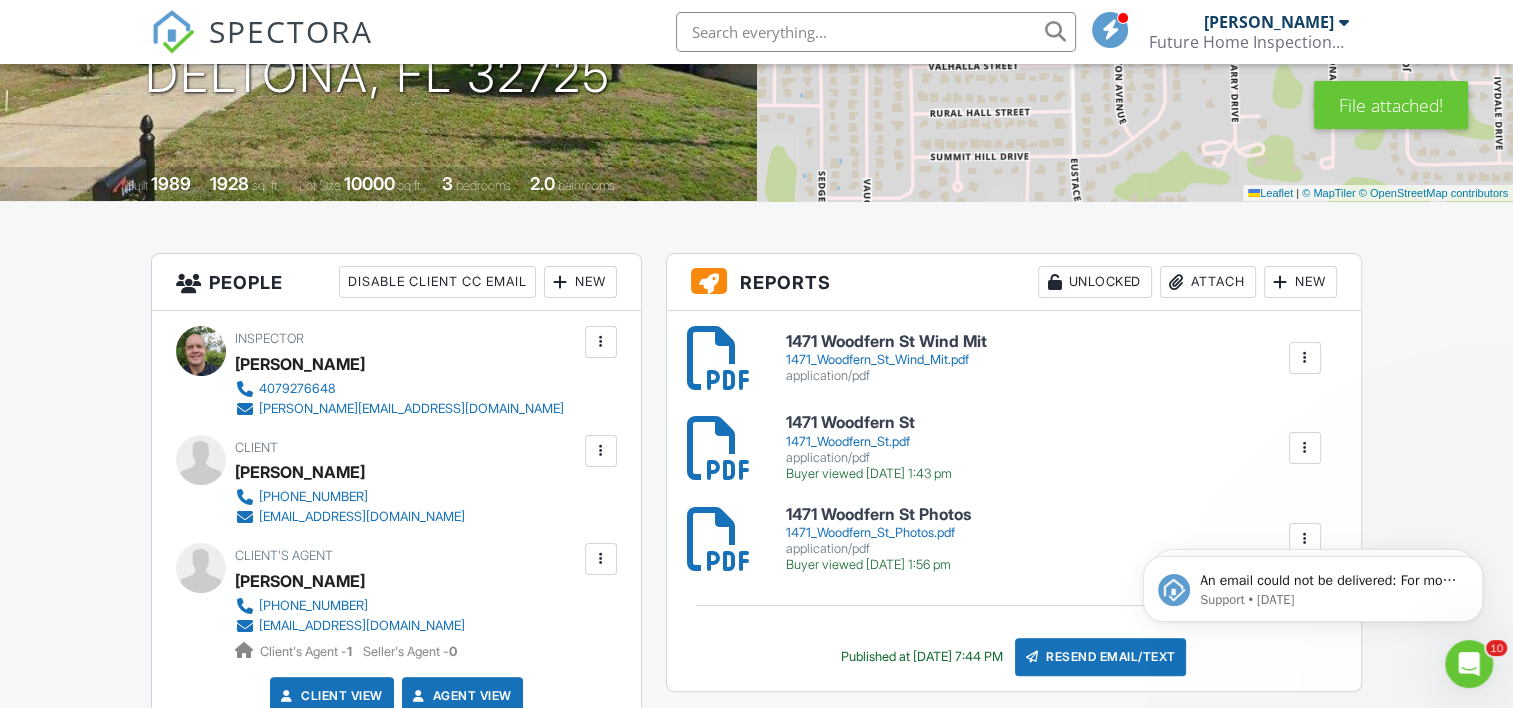 scroll, scrollTop: 0, scrollLeft: 0, axis: both 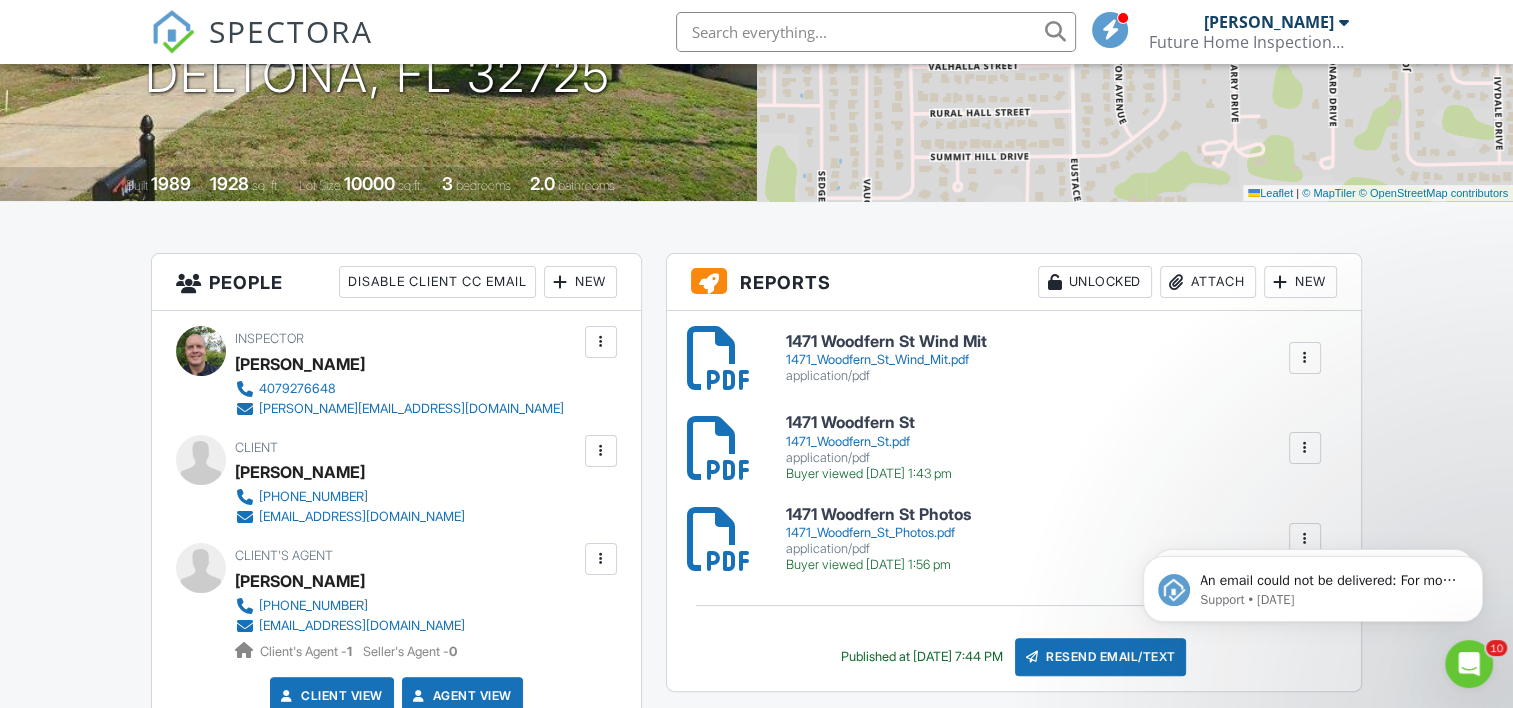 click at bounding box center [1305, 358] 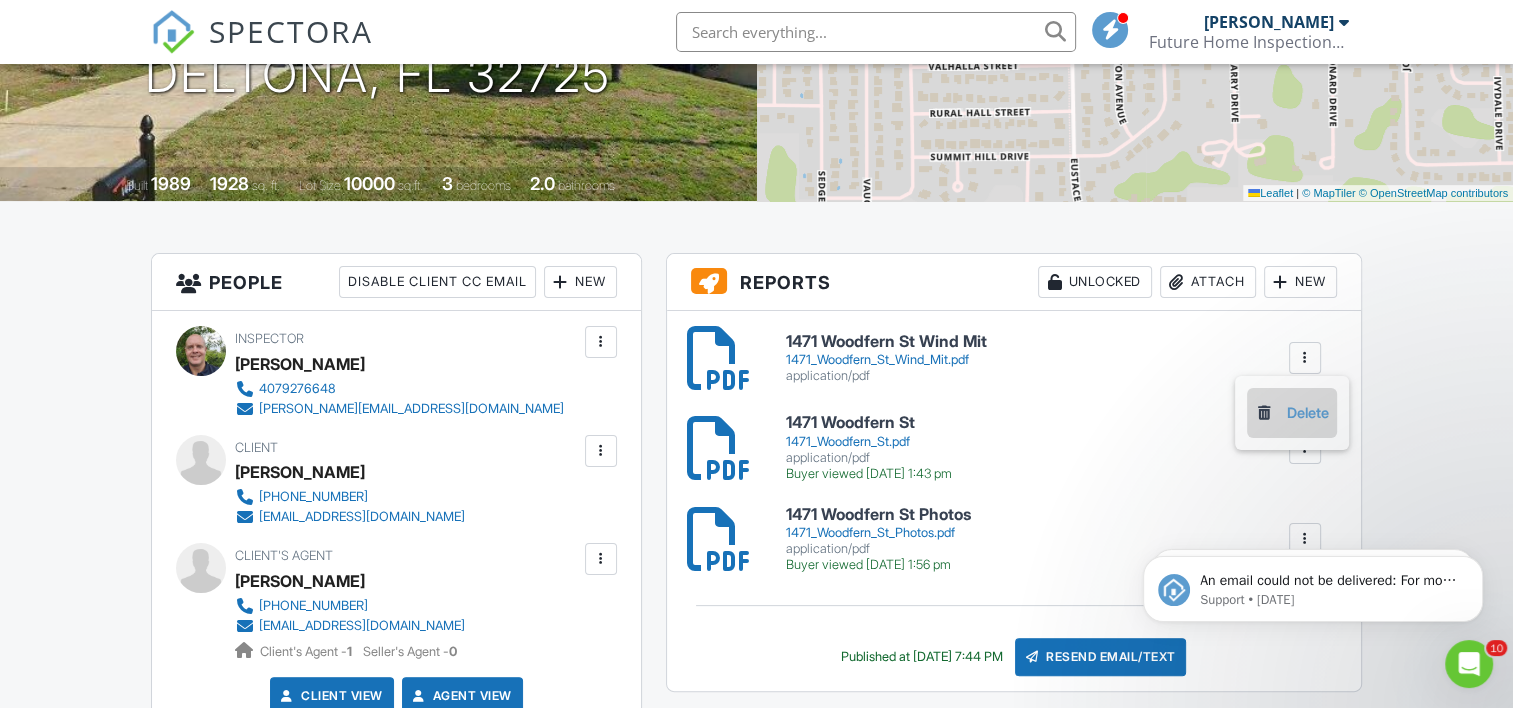 click on "Delete" at bounding box center (1292, 413) 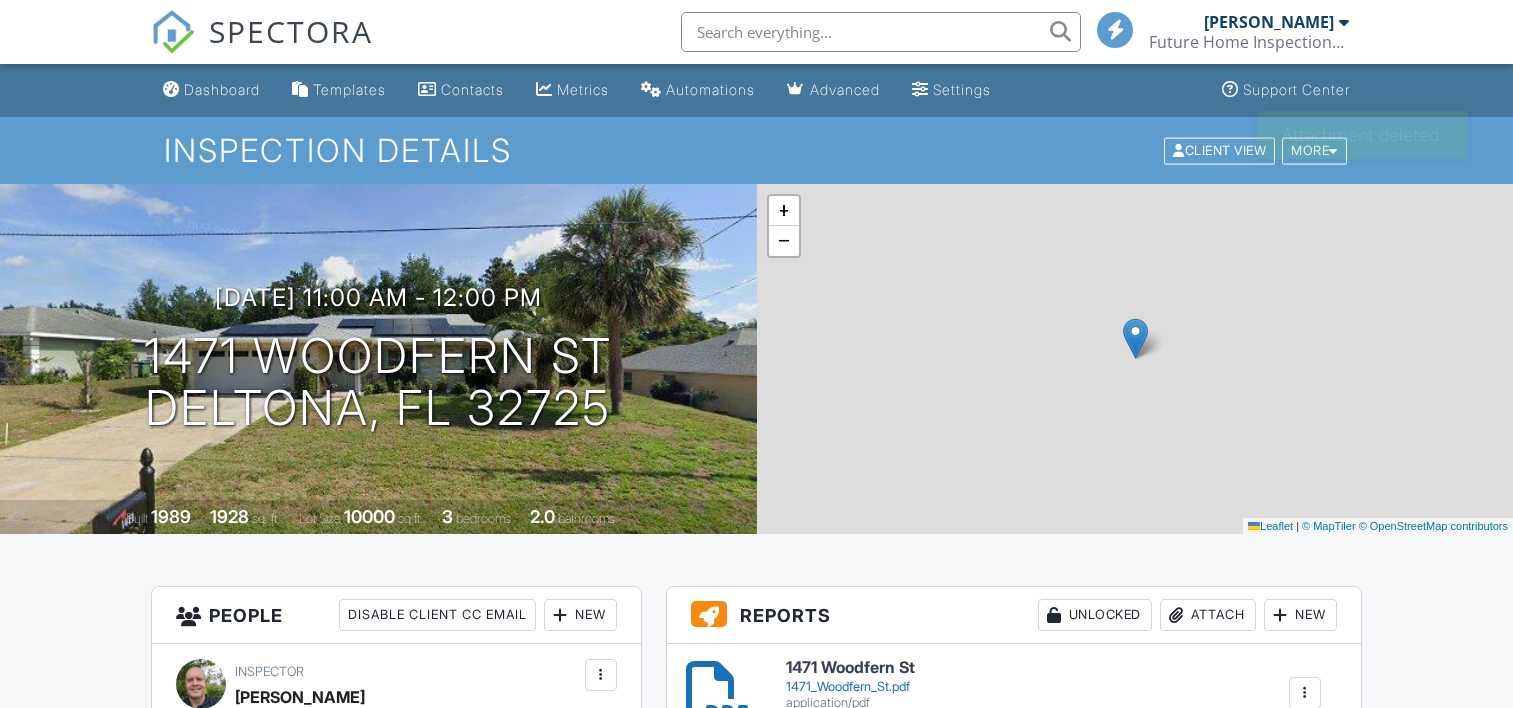scroll, scrollTop: 0, scrollLeft: 0, axis: both 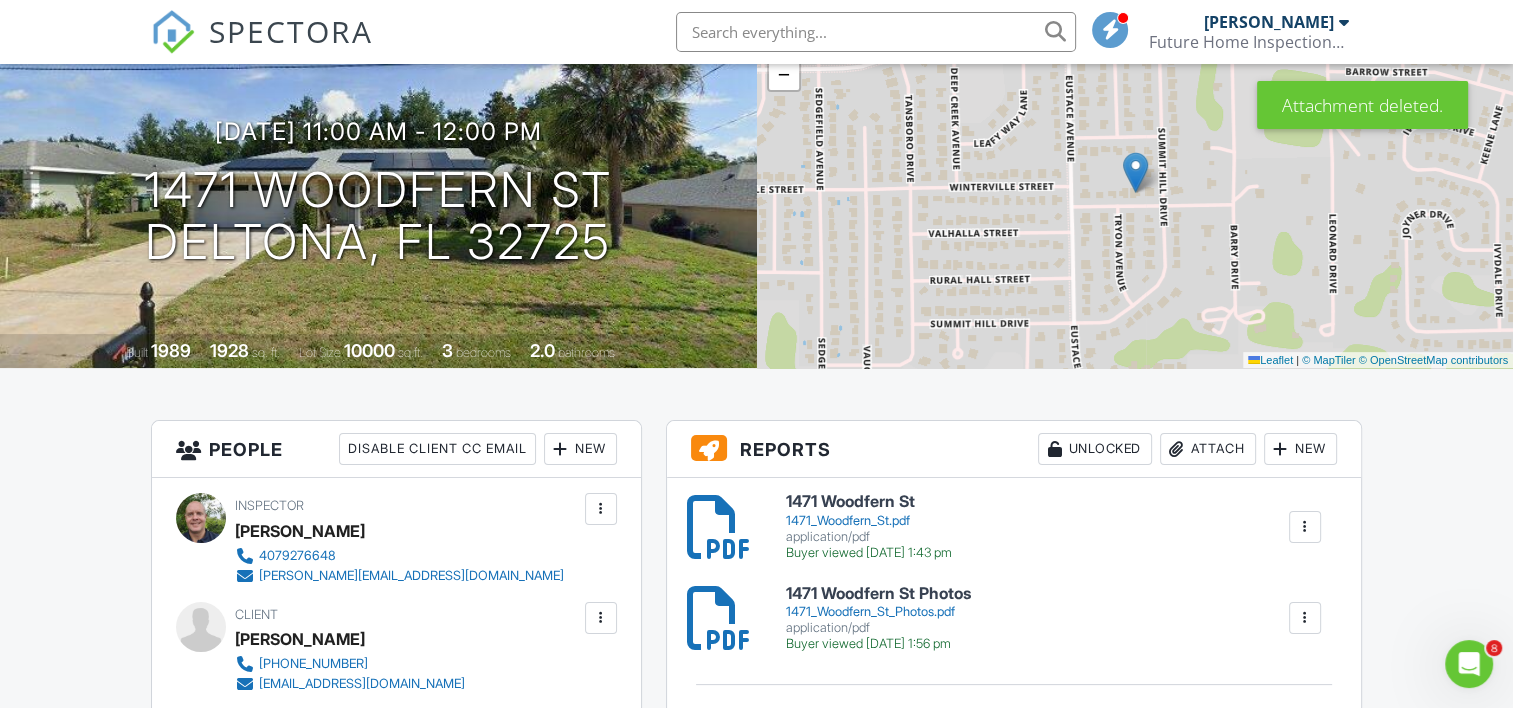 click on "Attach" at bounding box center (1208, 449) 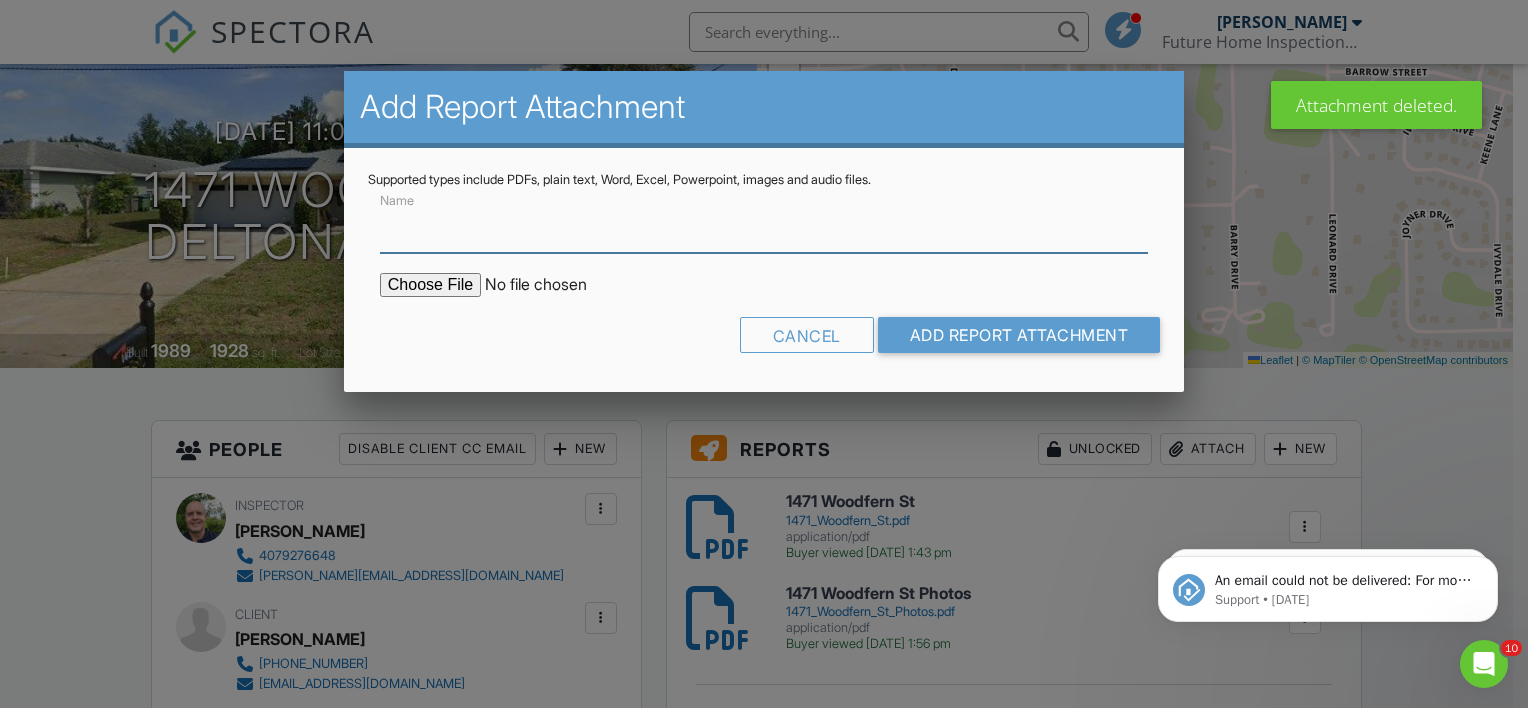 scroll, scrollTop: 0, scrollLeft: 0, axis: both 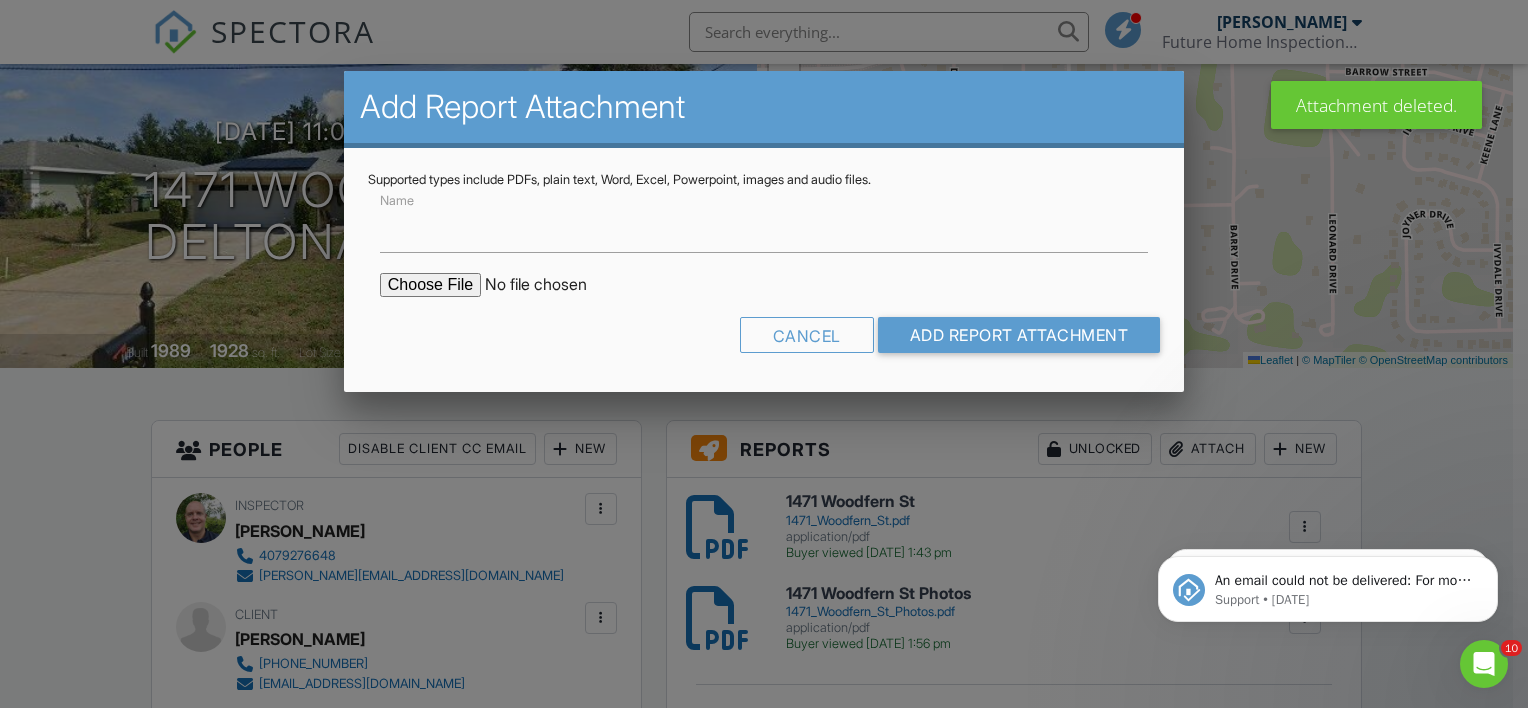 click at bounding box center (550, 285) 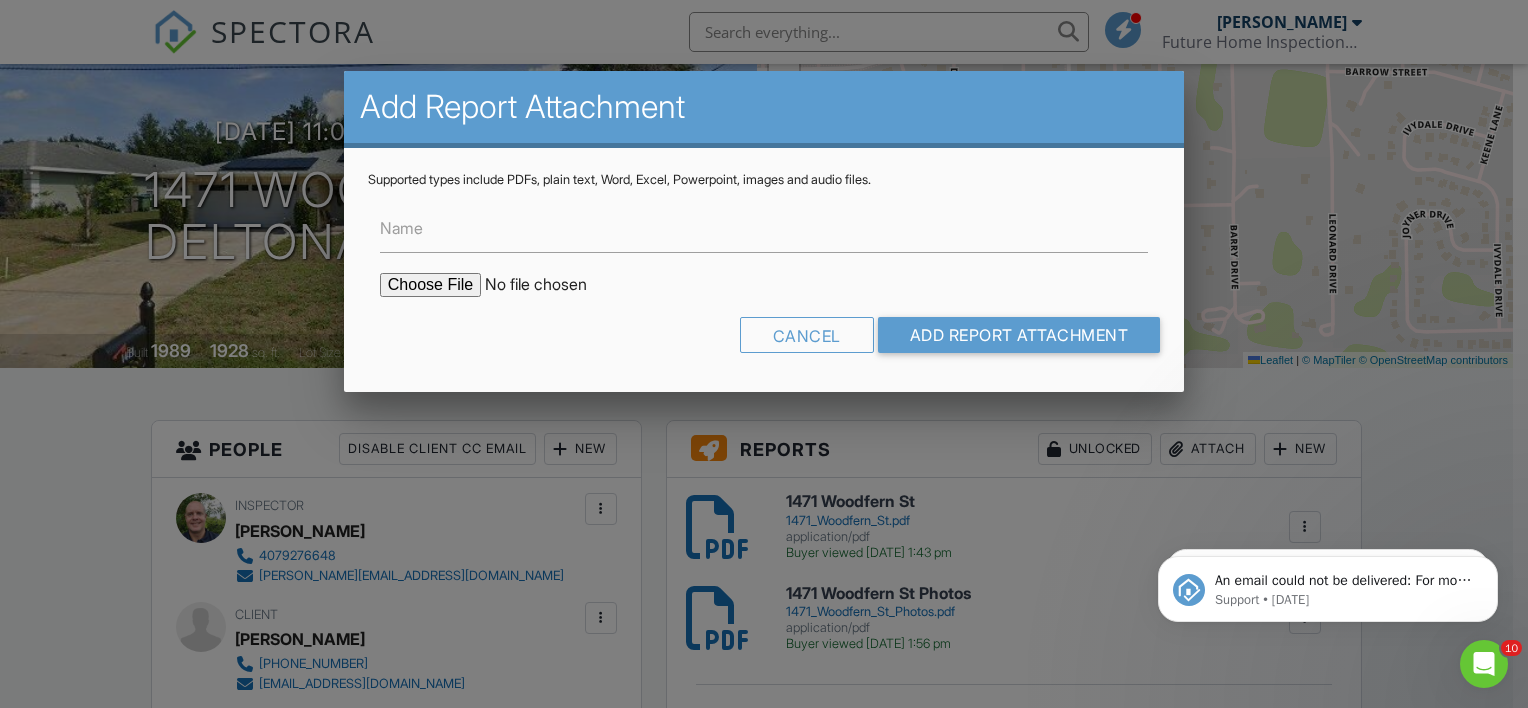 type on "C:\fakepath\1471_Woodfern_St_Wind_Mit.pdf" 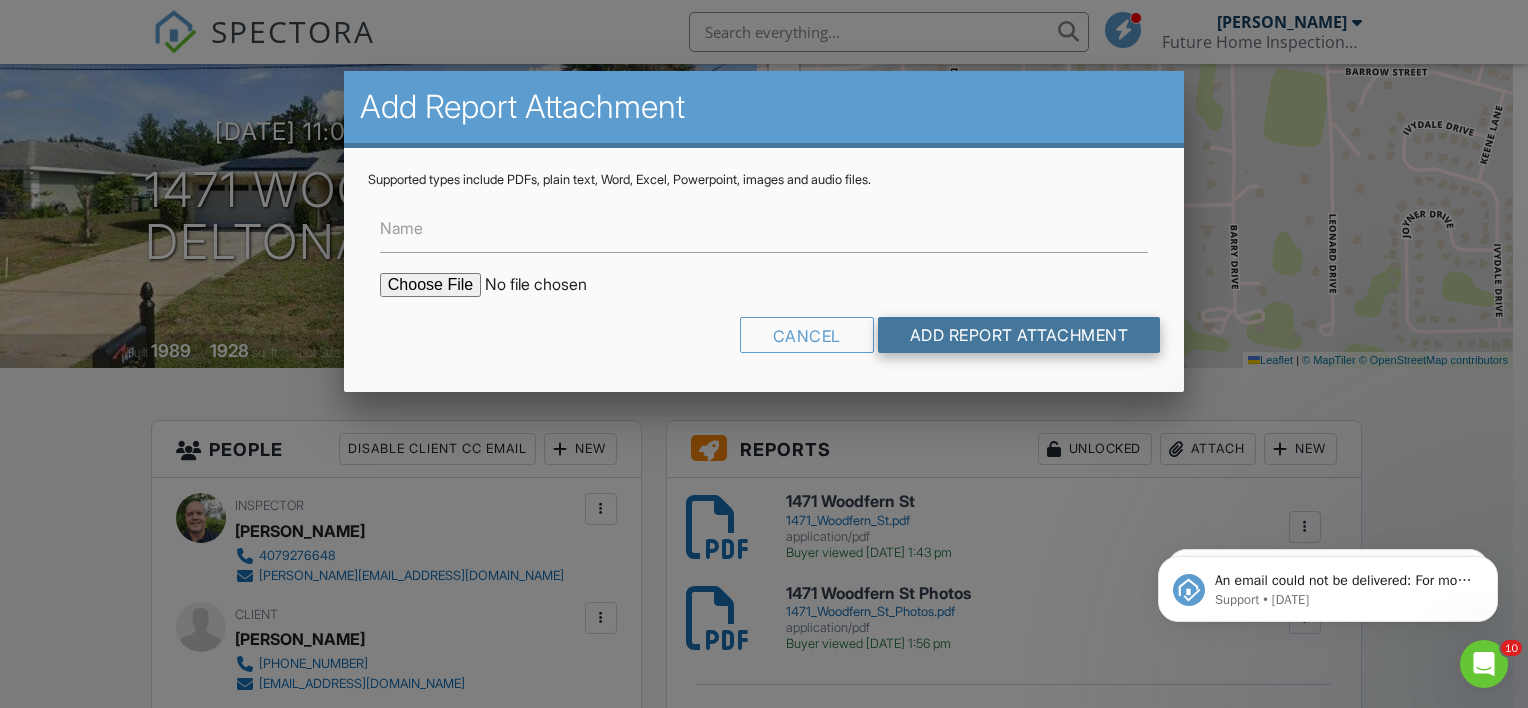 click on "Add Report Attachment" at bounding box center [1019, 335] 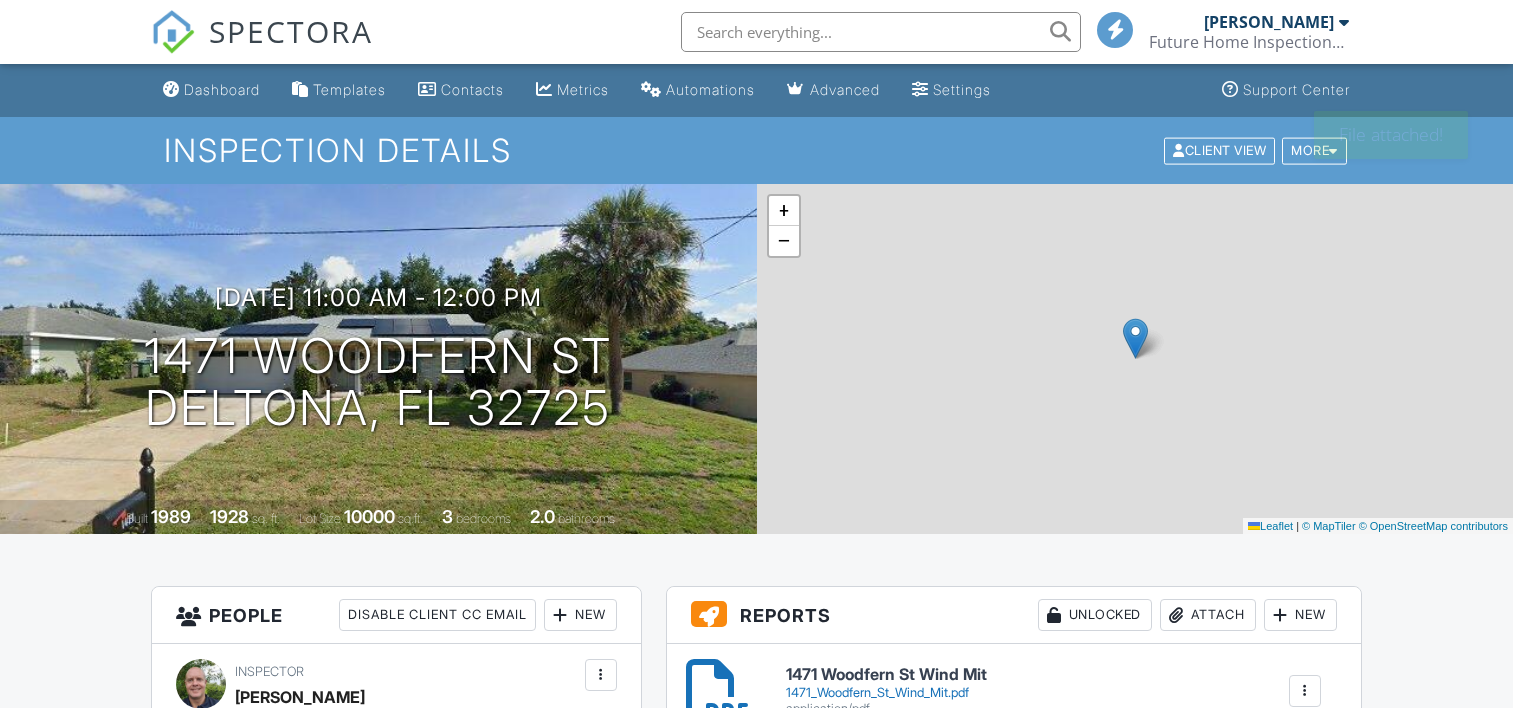 scroll, scrollTop: 0, scrollLeft: 0, axis: both 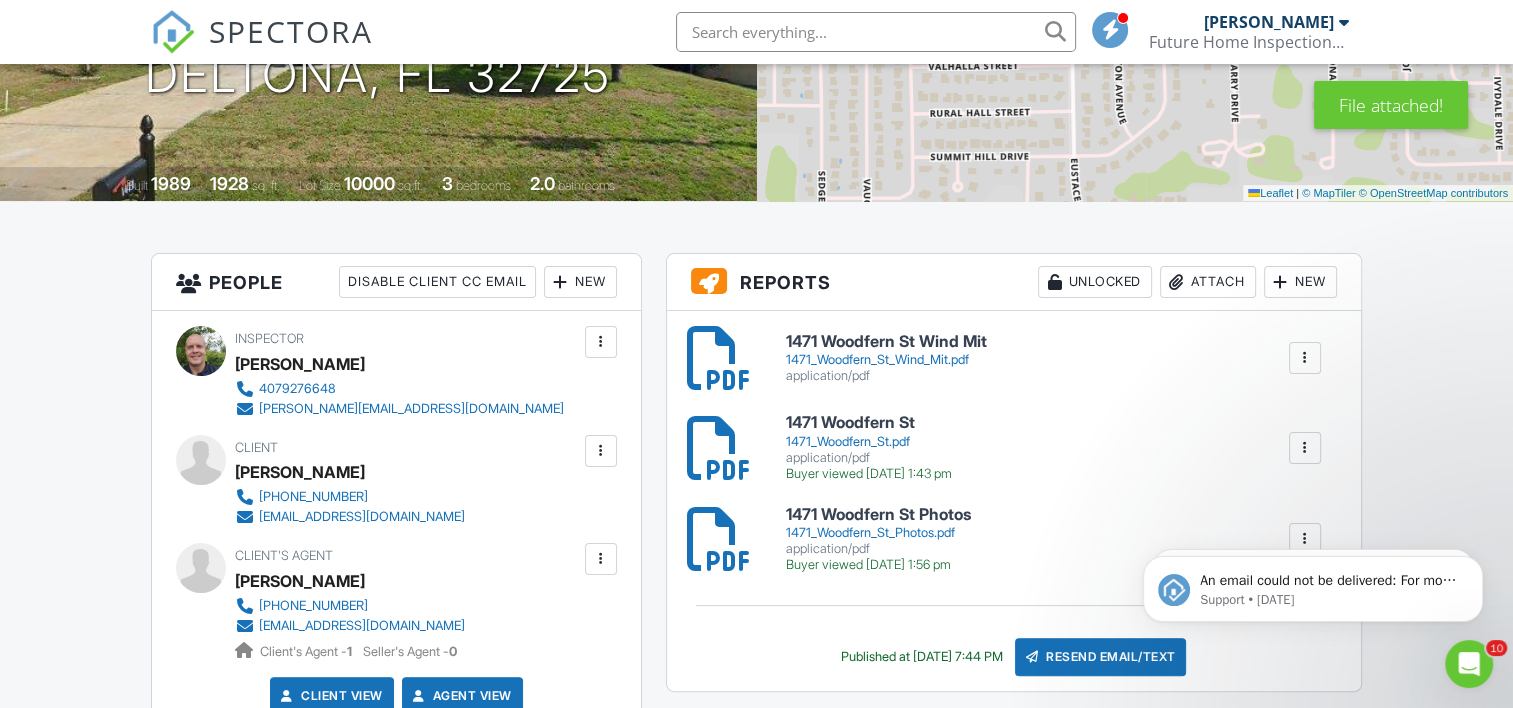 click on "1471 Woodfern St Wind Mit" at bounding box center (886, 342) 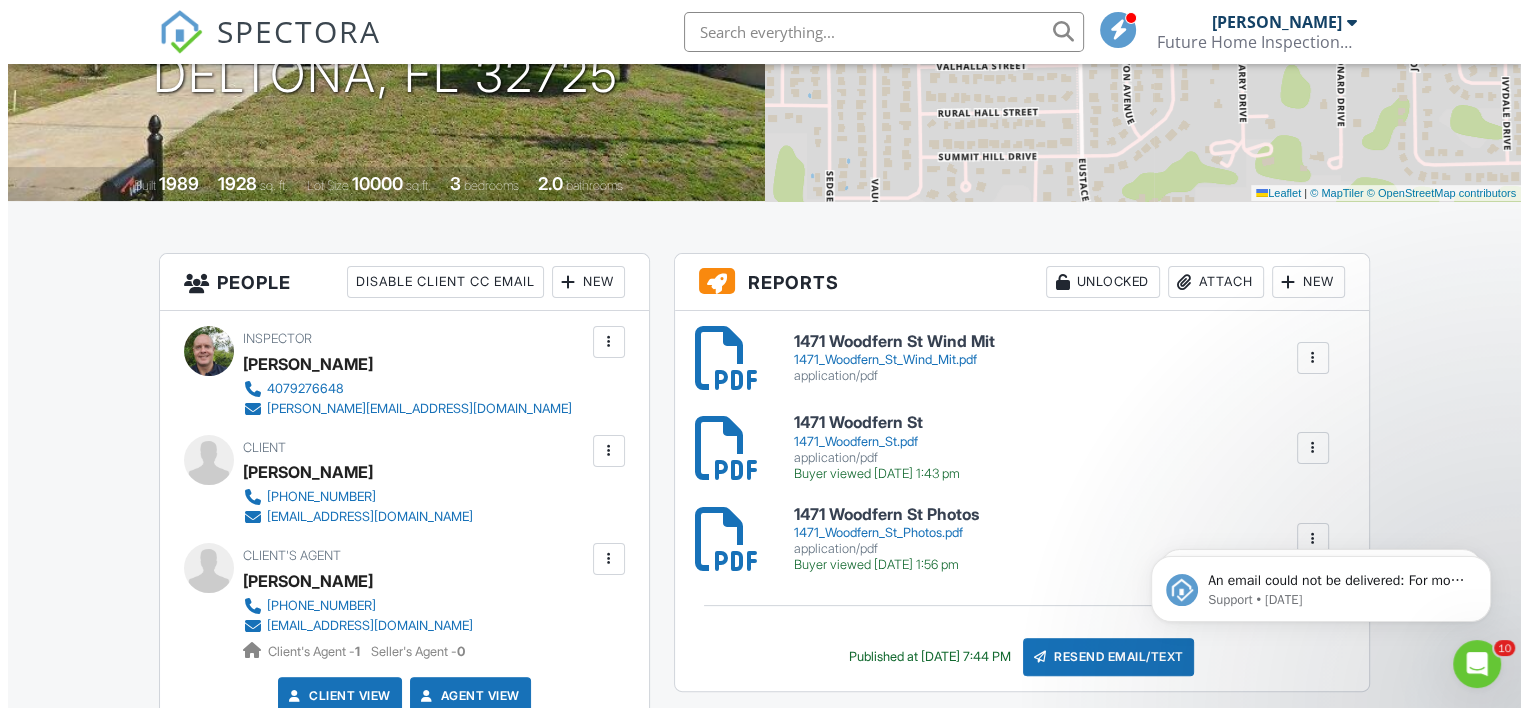 scroll, scrollTop: 500, scrollLeft: 0, axis: vertical 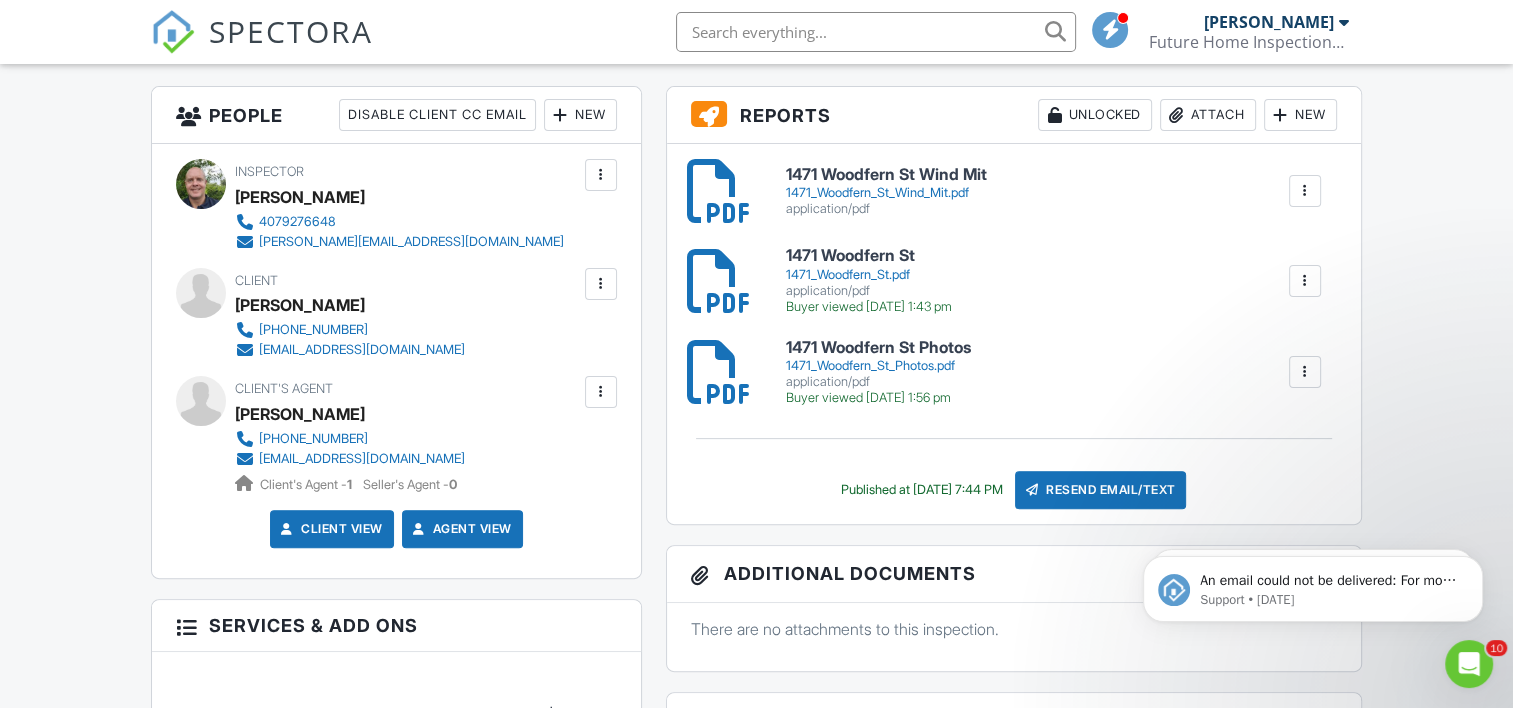click on "1471 Woodfern St Wind Mit" at bounding box center [886, 175] 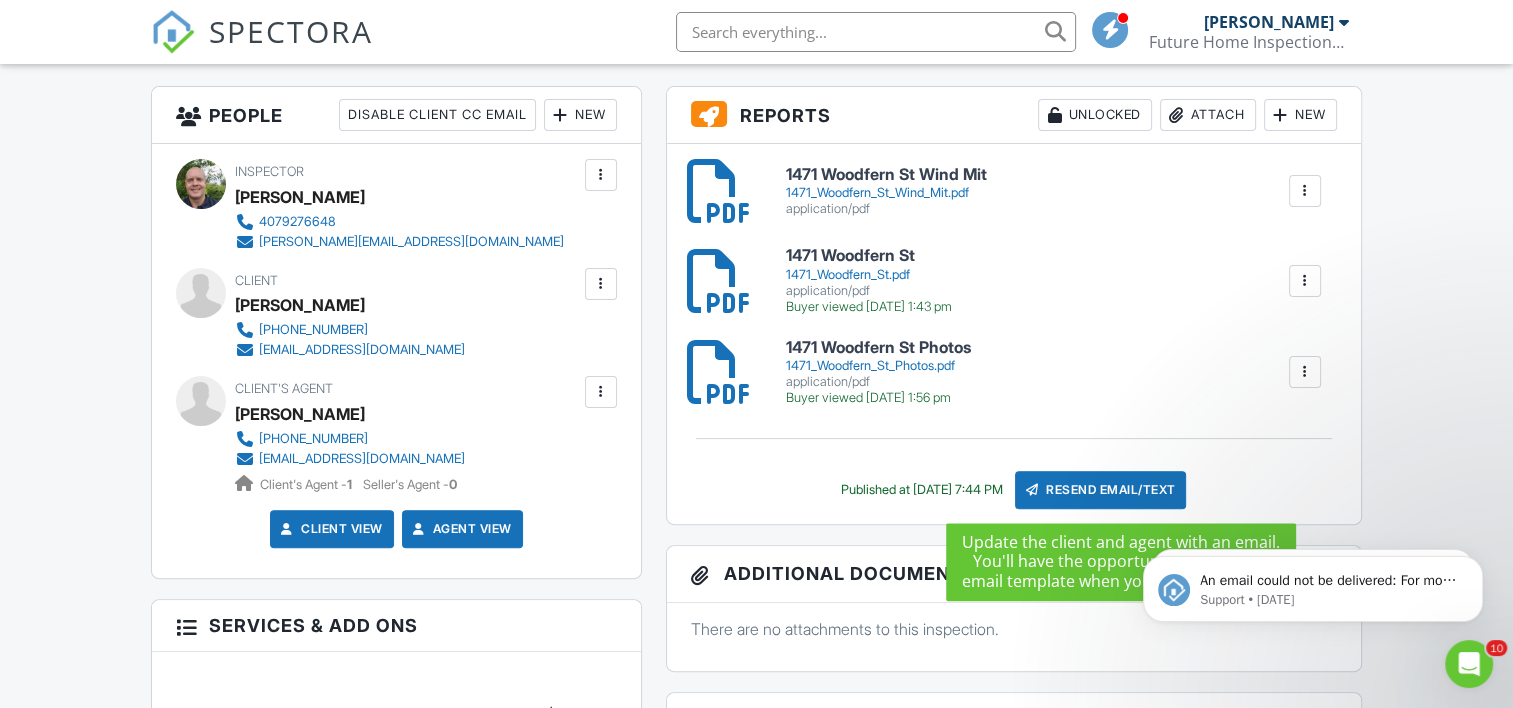click on "Resend Email/Text" at bounding box center [1101, 490] 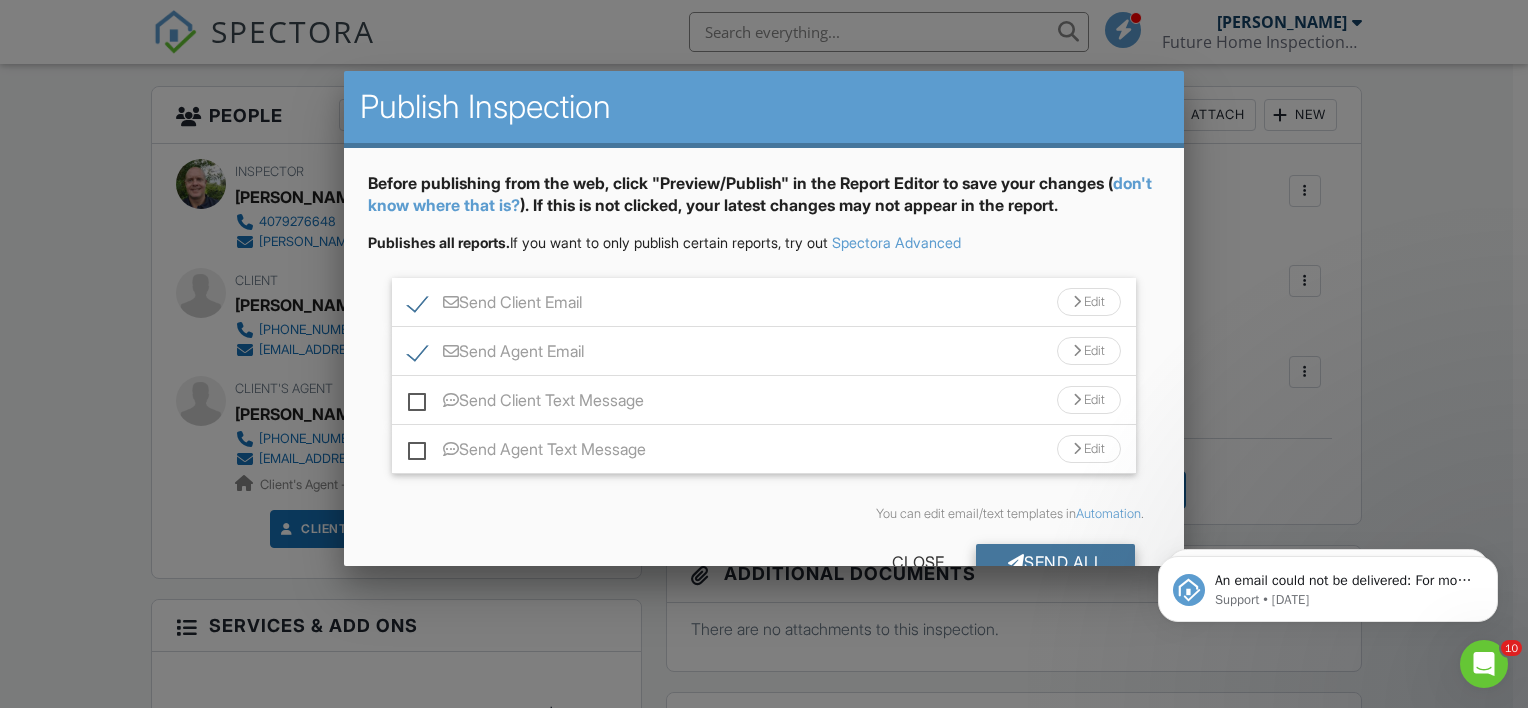 click on "Send All" at bounding box center (1056, 562) 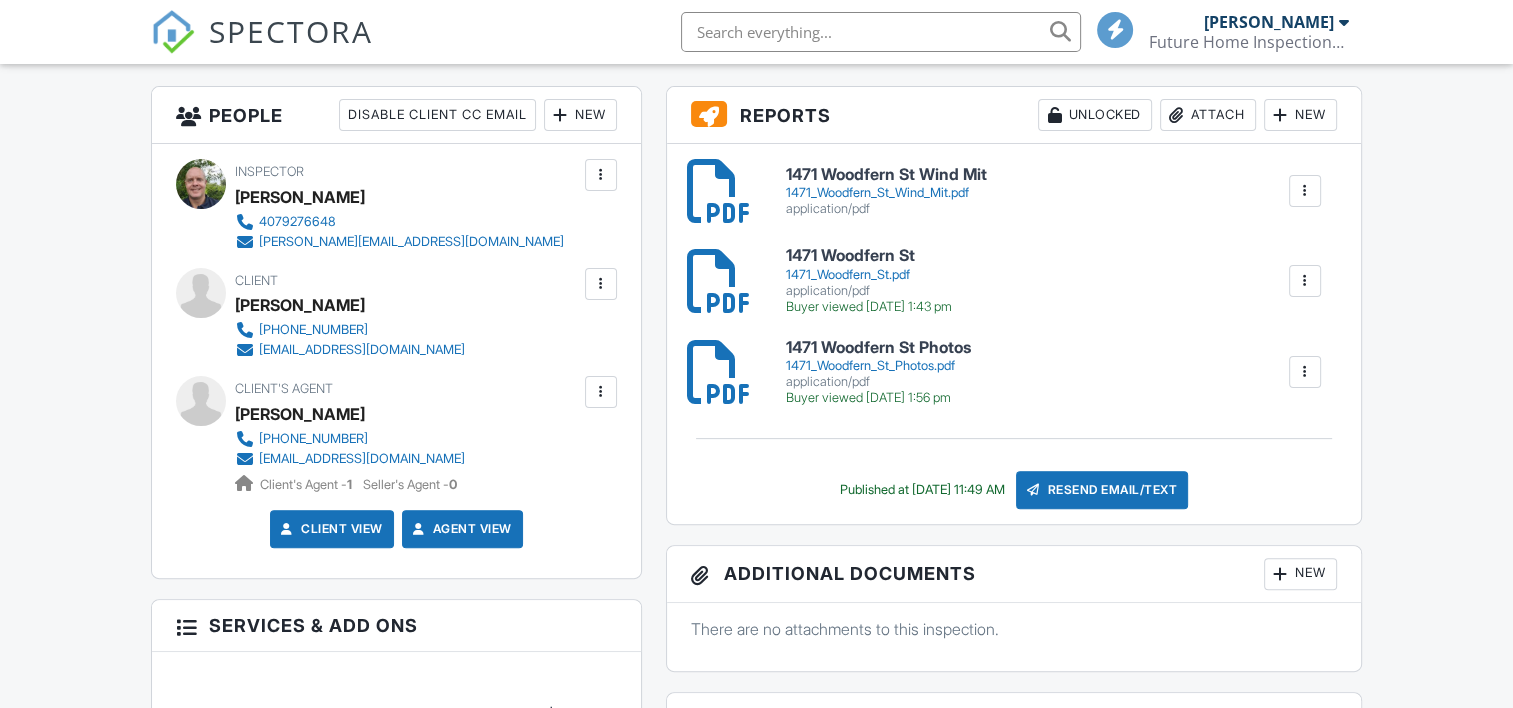 scroll, scrollTop: 0, scrollLeft: 0, axis: both 